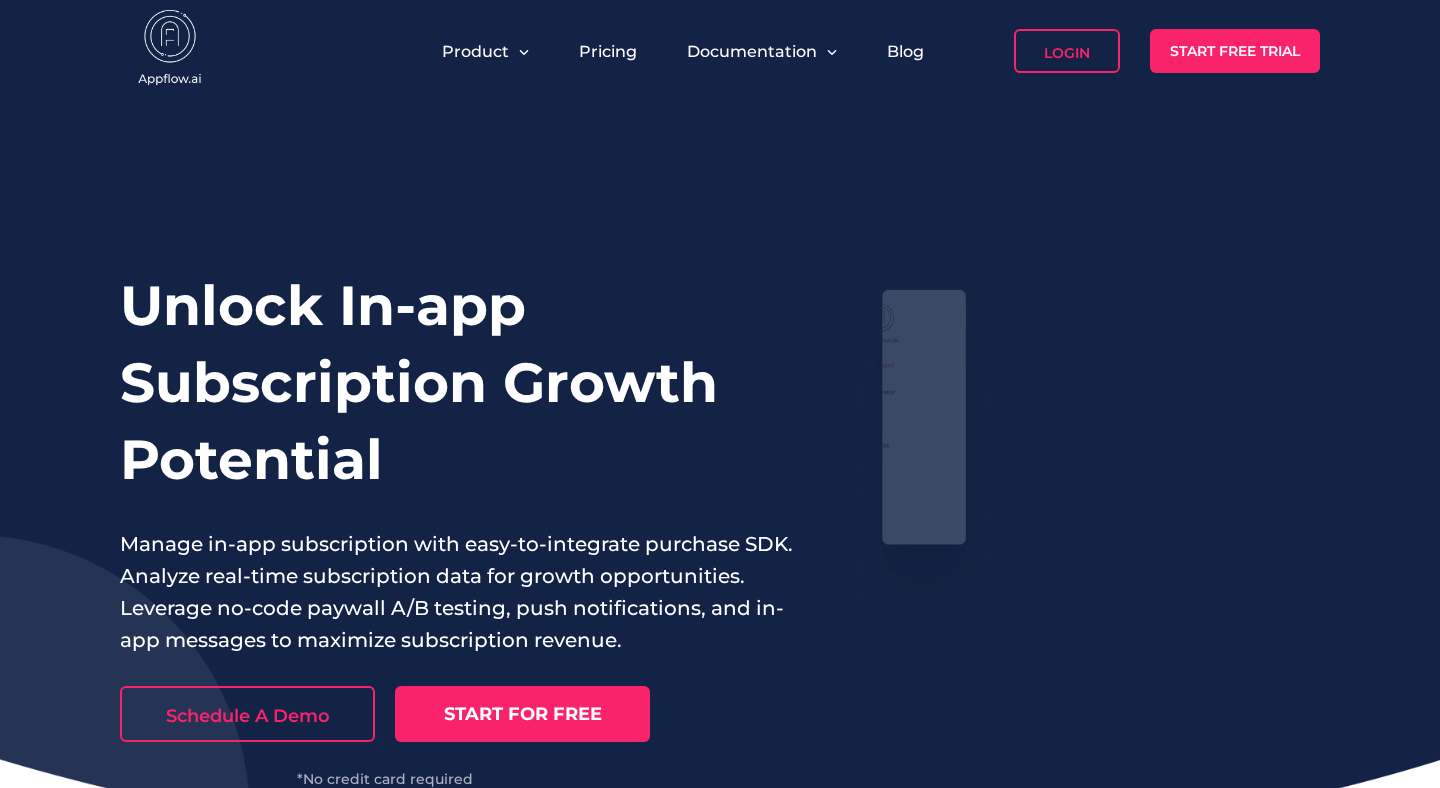 scroll, scrollTop: 0, scrollLeft: 0, axis: both 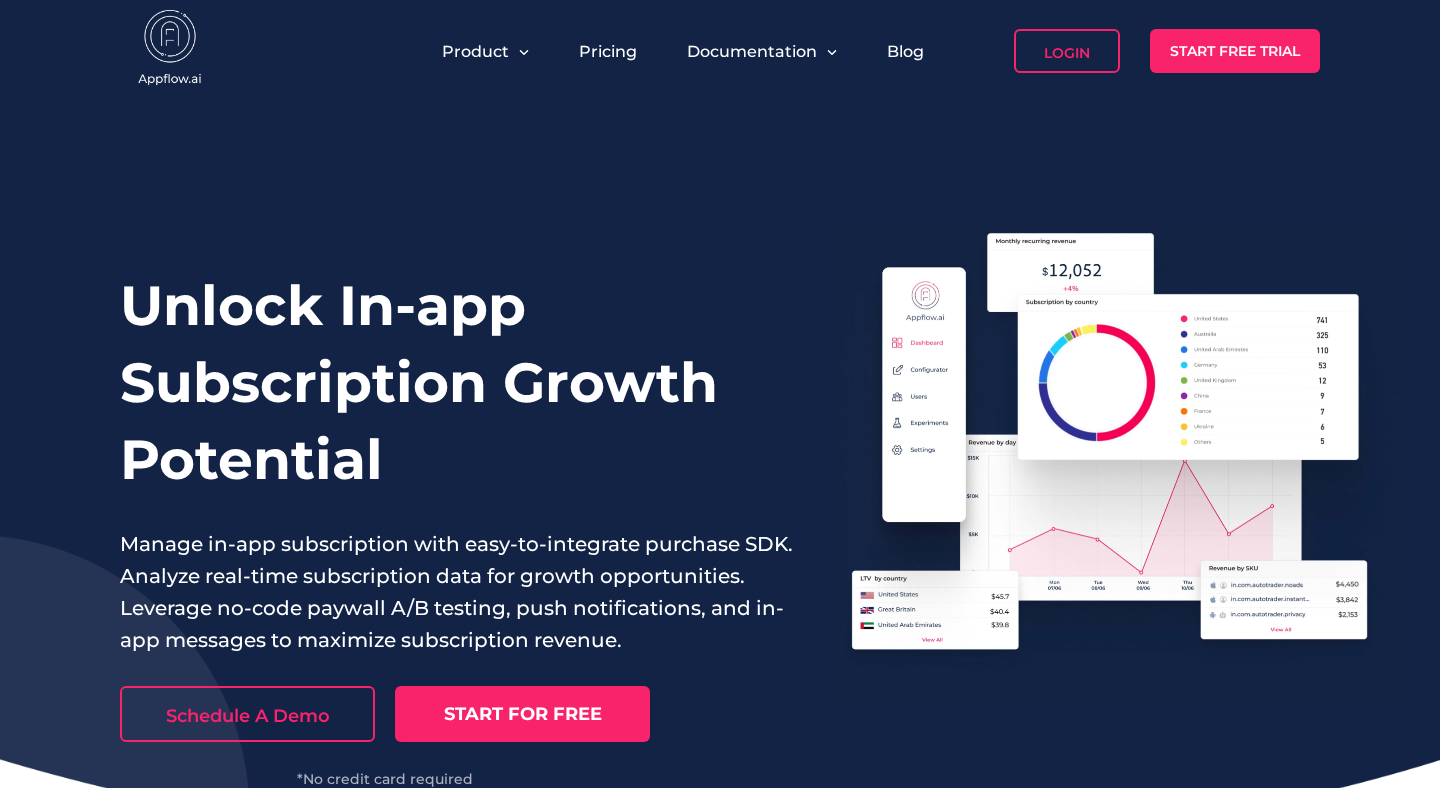 click on "Unlock In-app Subscription Growth Potential" at bounding box center (457, 382) 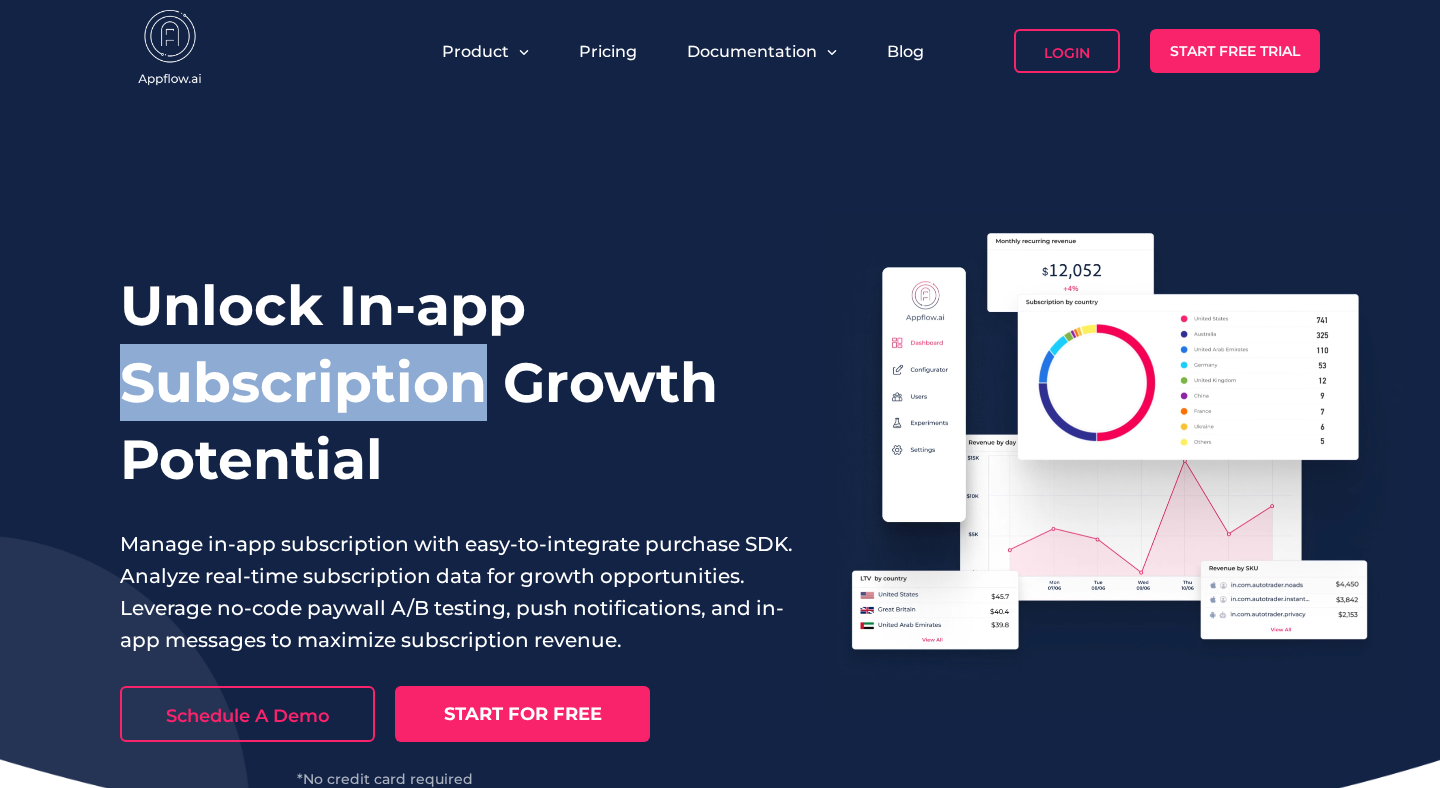 click on "Unlock In-app Subscription Growth Potential" at bounding box center (457, 382) 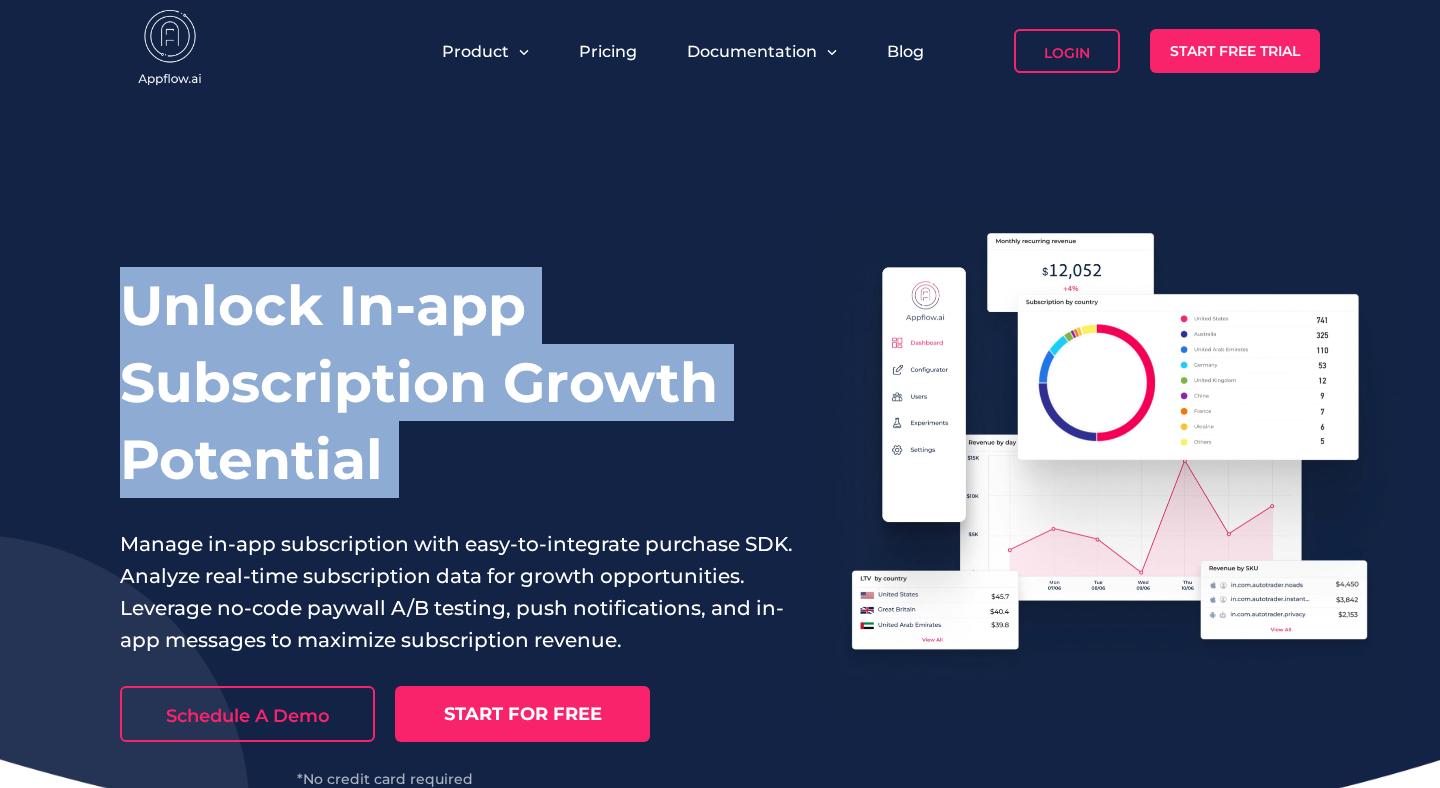 click on "Unlock In-app Subscription Growth Potential" at bounding box center [457, 382] 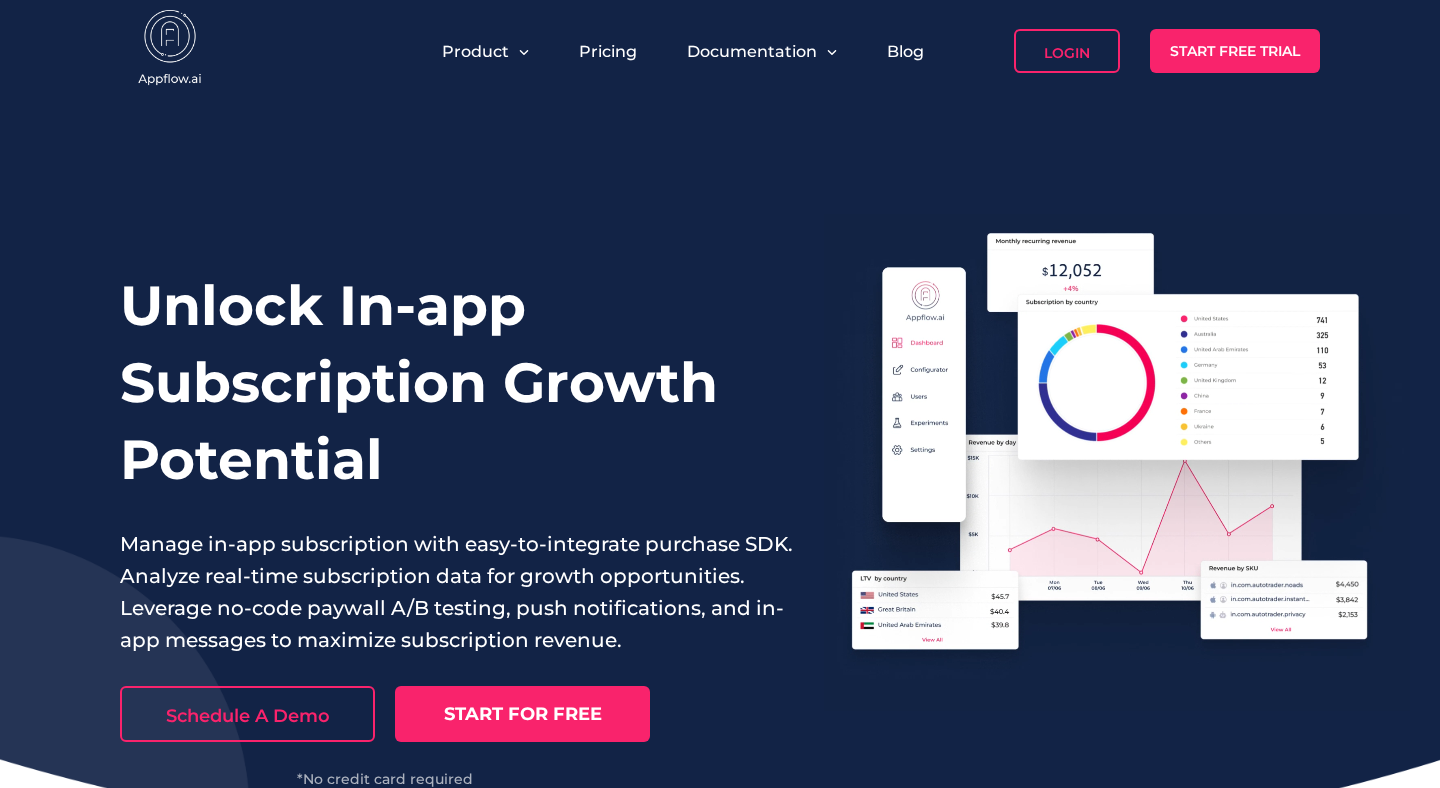 click on "Manage in-app subscription with easy-to-integrate purchase SDK. Analyze real-time subscription data for growth opportunities. Leverage no-code paywall A/B testing, push notifications, and in-app messages to maximize subscription revenue." at bounding box center [457, 592] 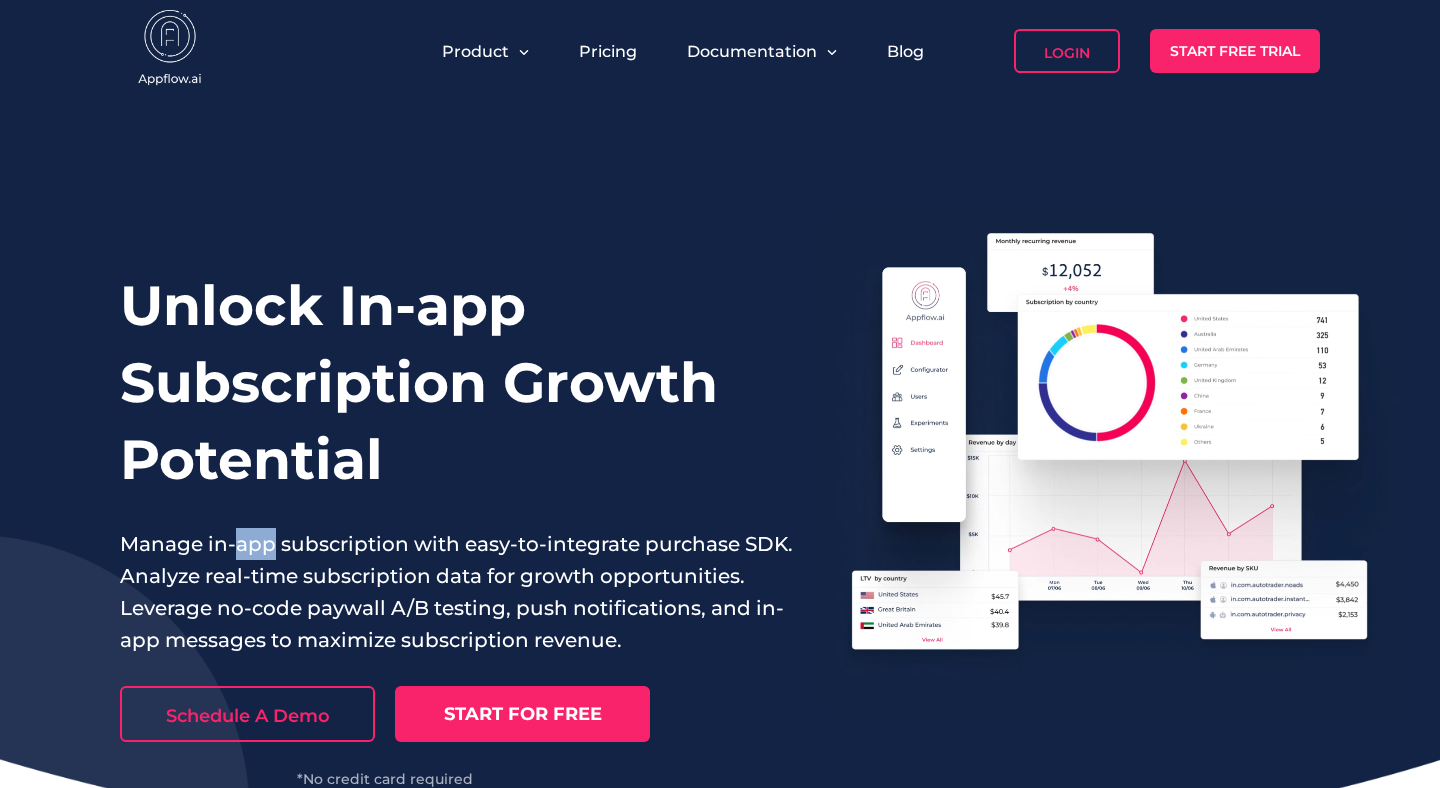 click on "Manage in-app subscription with easy-to-integrate purchase SDK. Analyze real-time subscription data for growth opportunities. Leverage no-code paywall A/B testing, push notifications, and in-app messages to maximize subscription revenue." at bounding box center (457, 592) 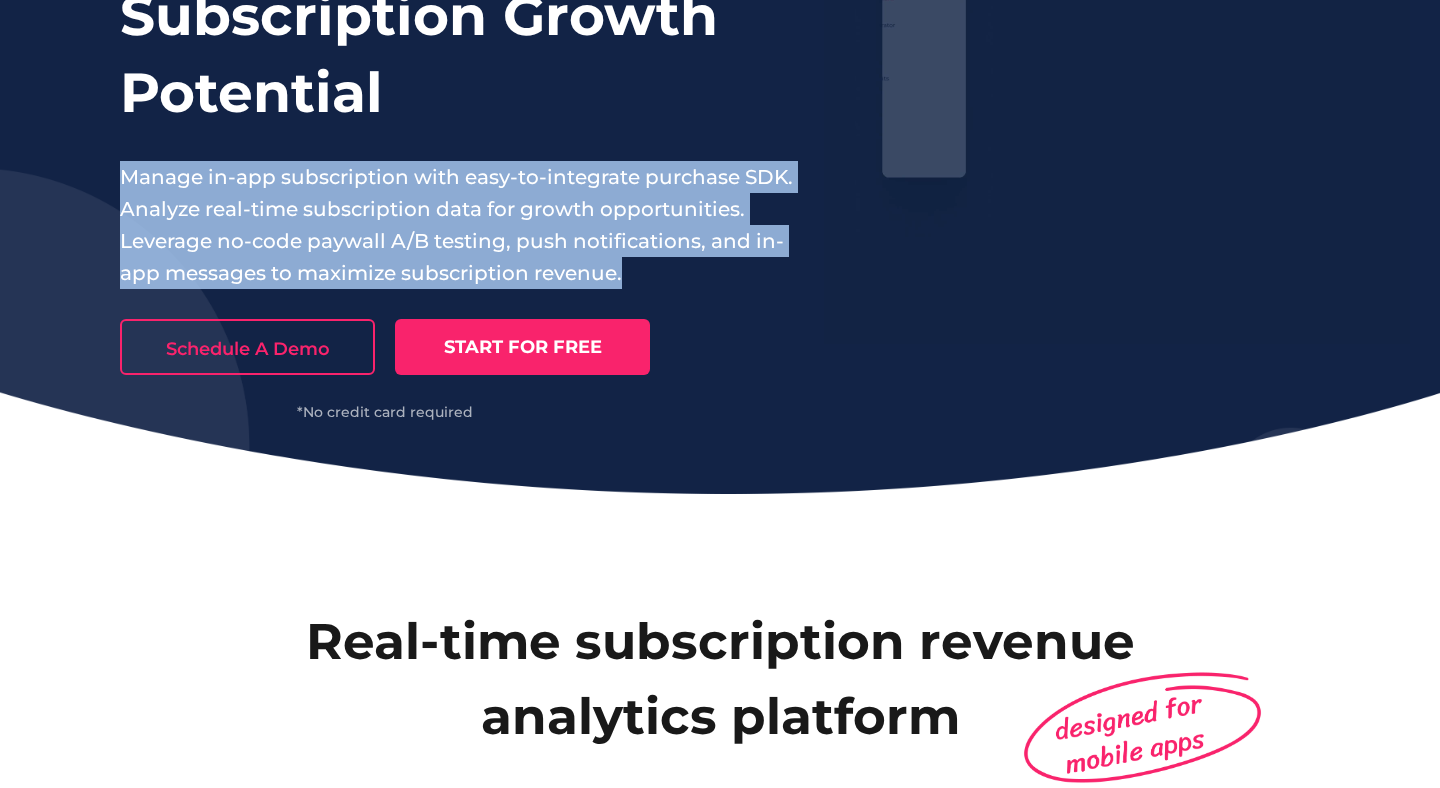 scroll, scrollTop: 0, scrollLeft: 0, axis: both 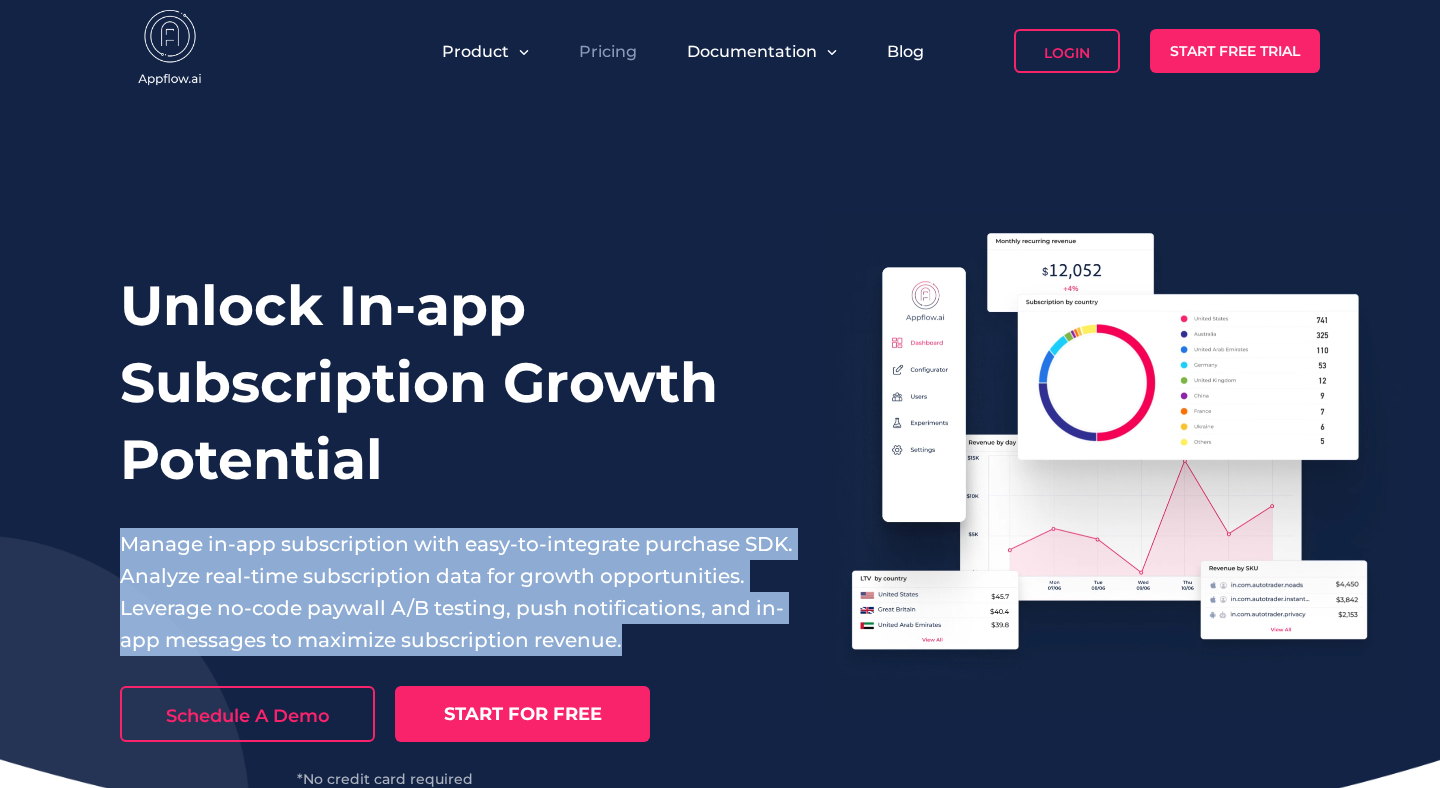 click on "Pricing" at bounding box center [608, 51] 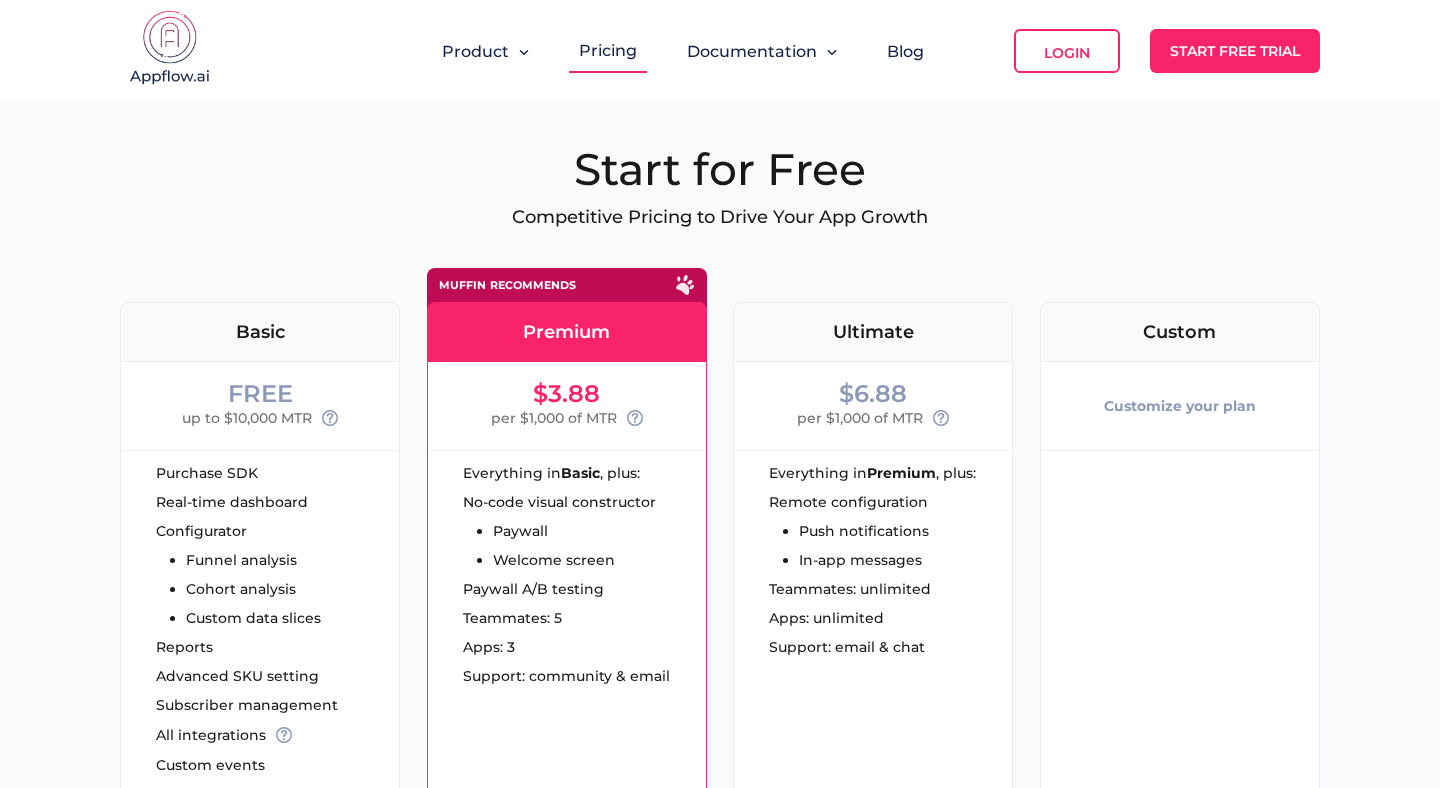 scroll, scrollTop: 0, scrollLeft: 0, axis: both 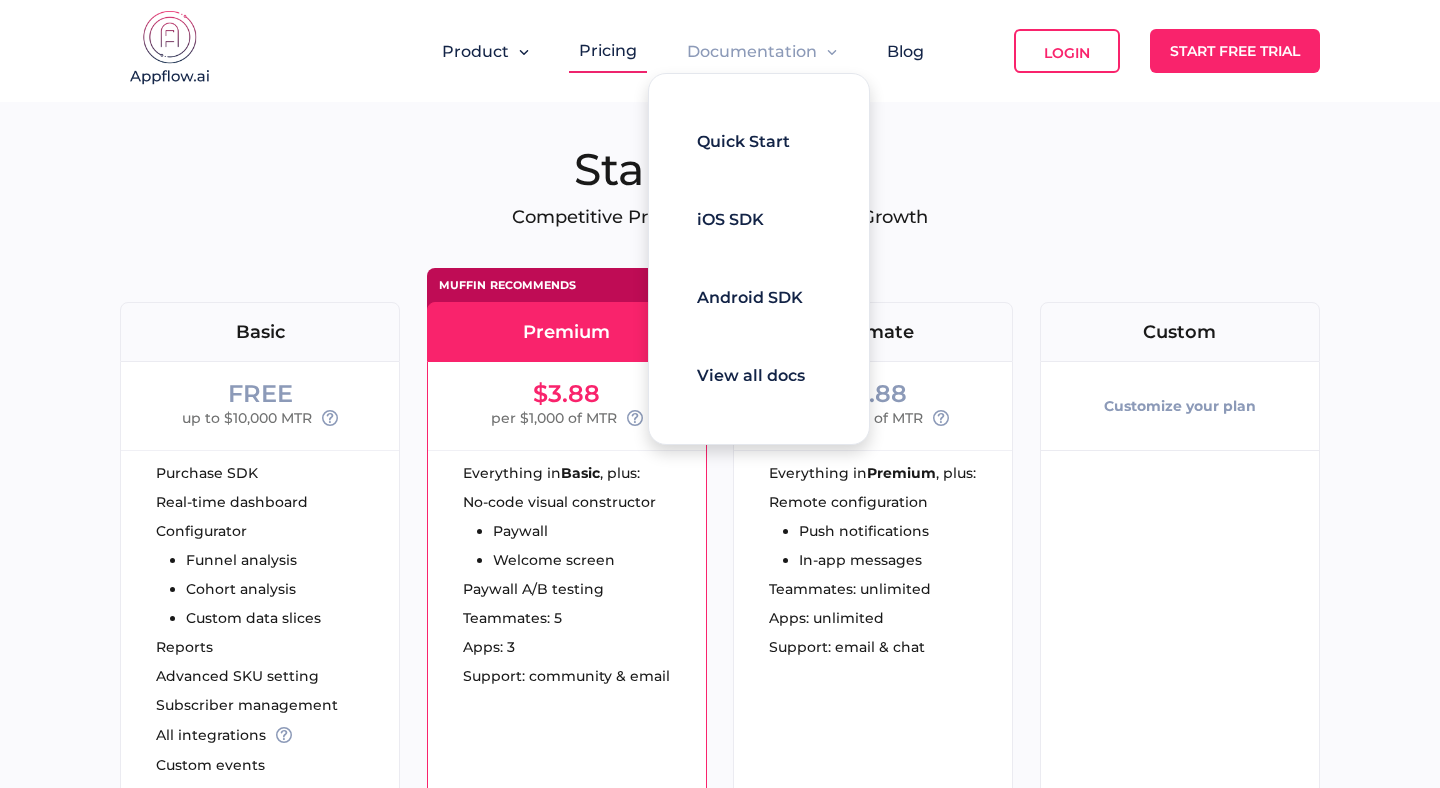 click on "View all docs" at bounding box center (751, 375) 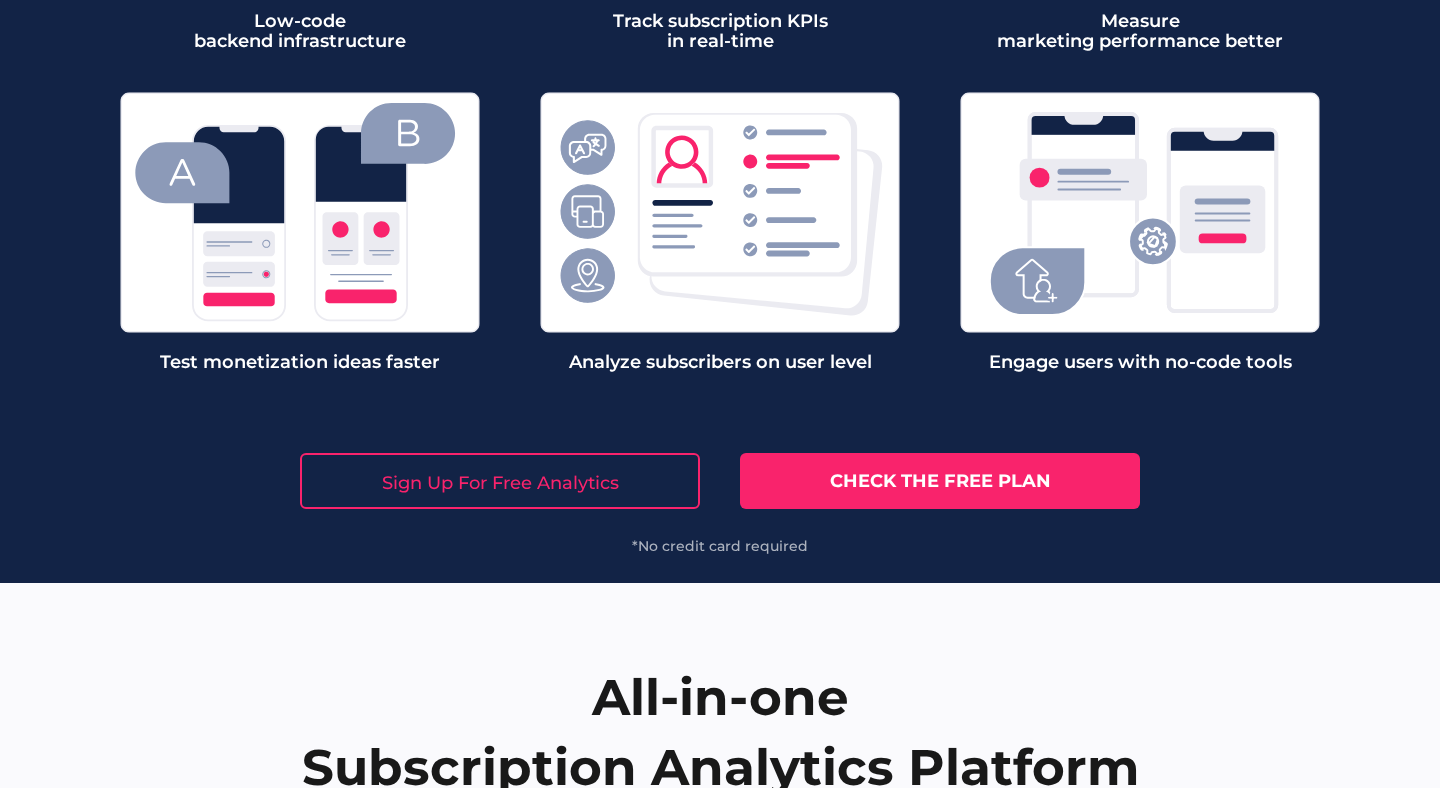 scroll, scrollTop: 7803, scrollLeft: 0, axis: vertical 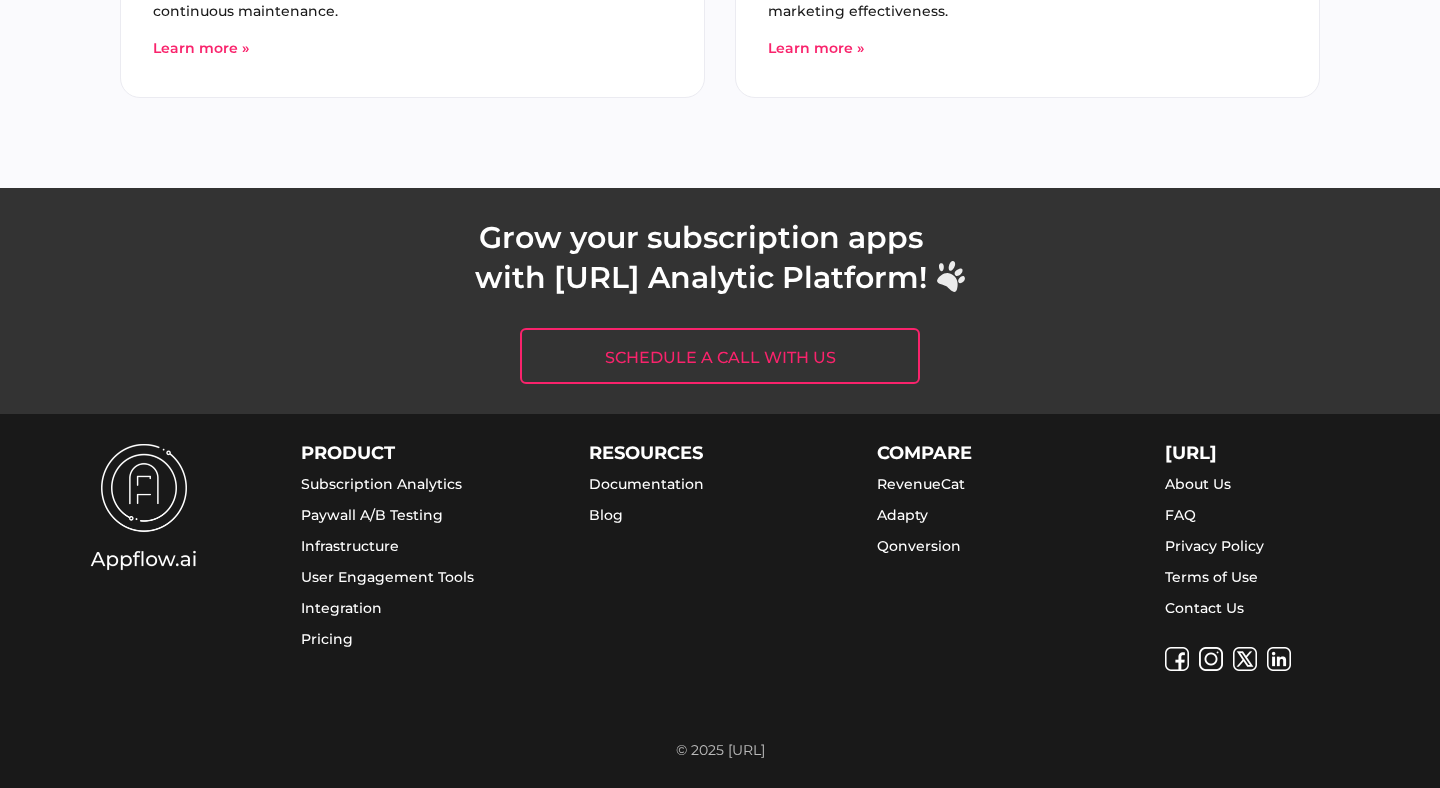 click on "Contact Us" at bounding box center (1204, 608) 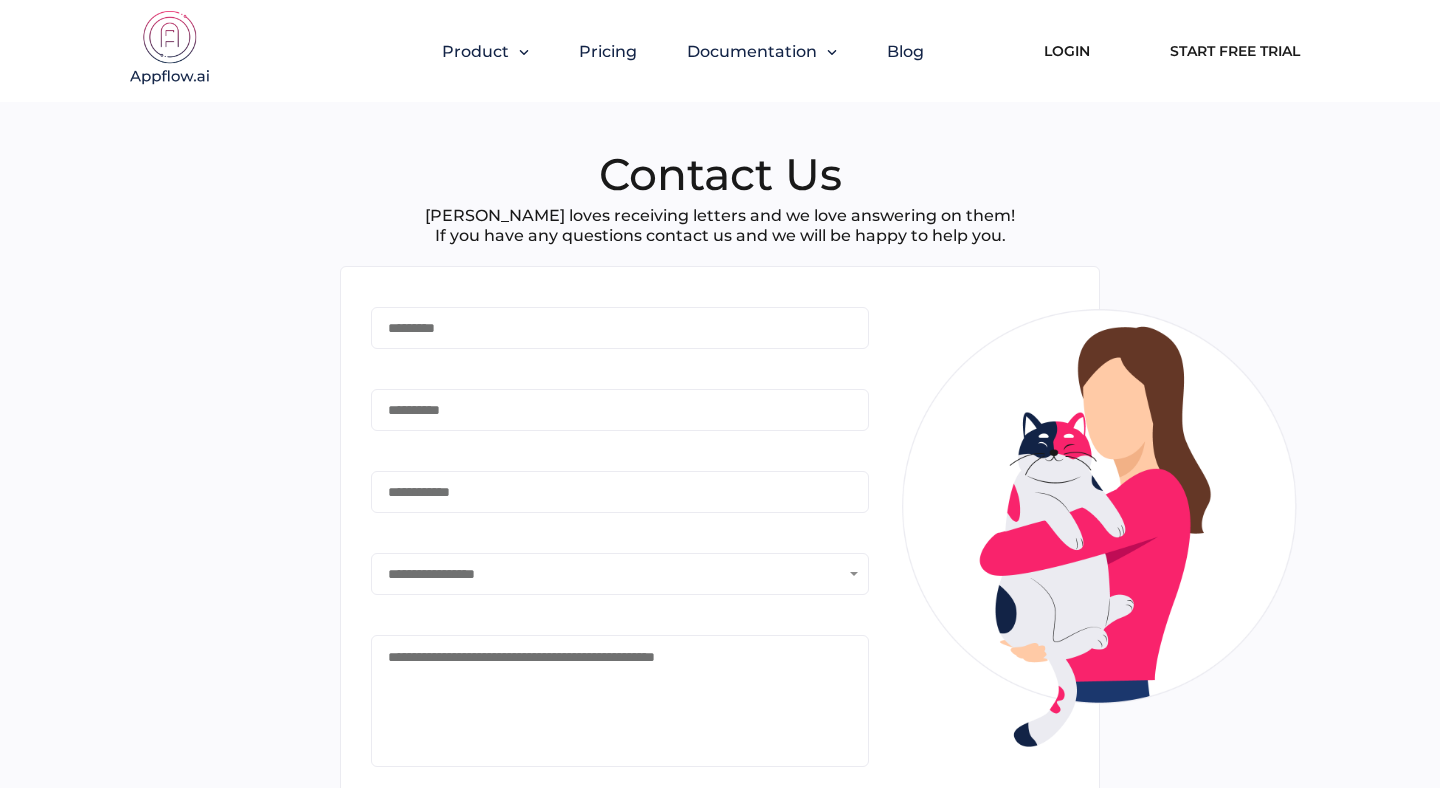scroll, scrollTop: 0, scrollLeft: 0, axis: both 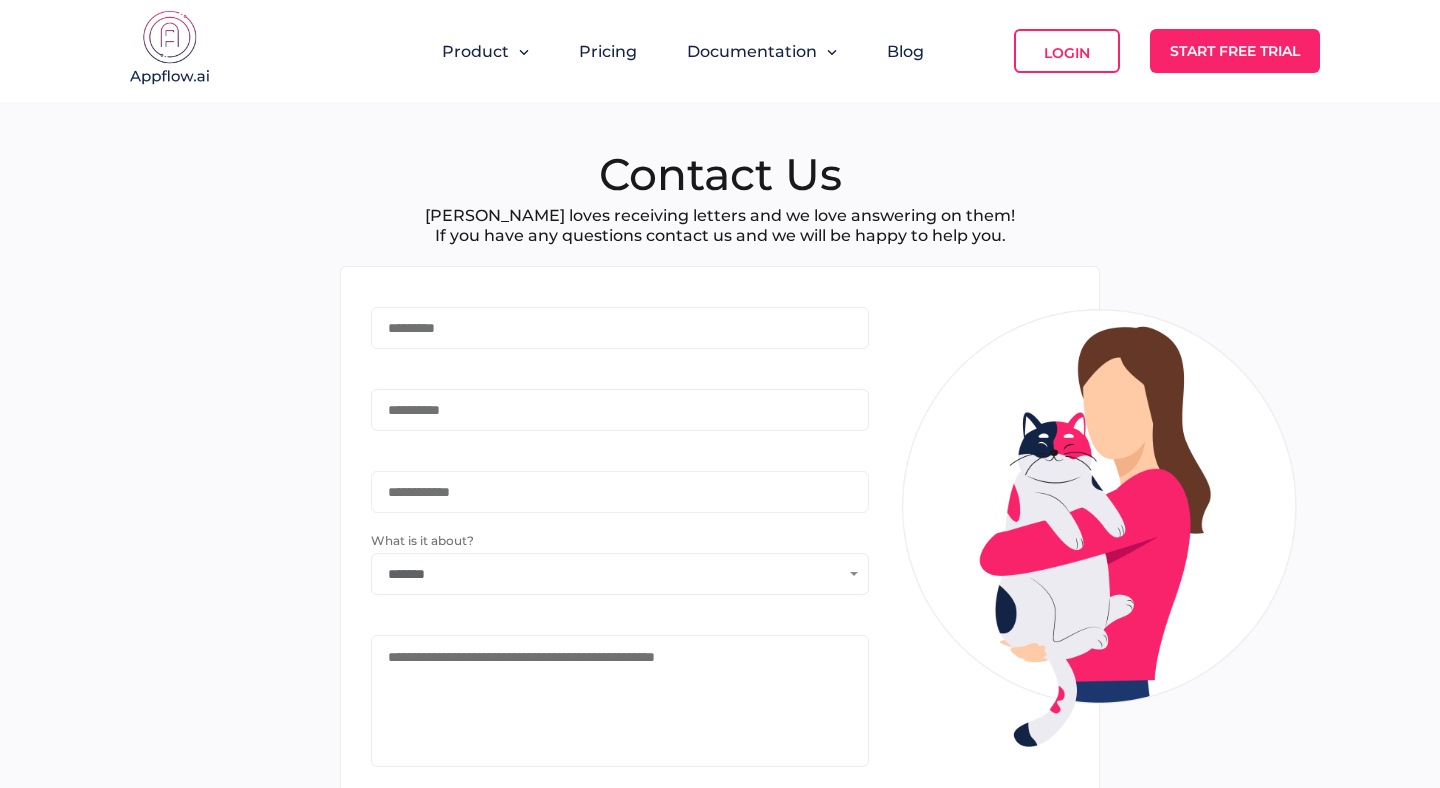 click at bounding box center [611, 328] 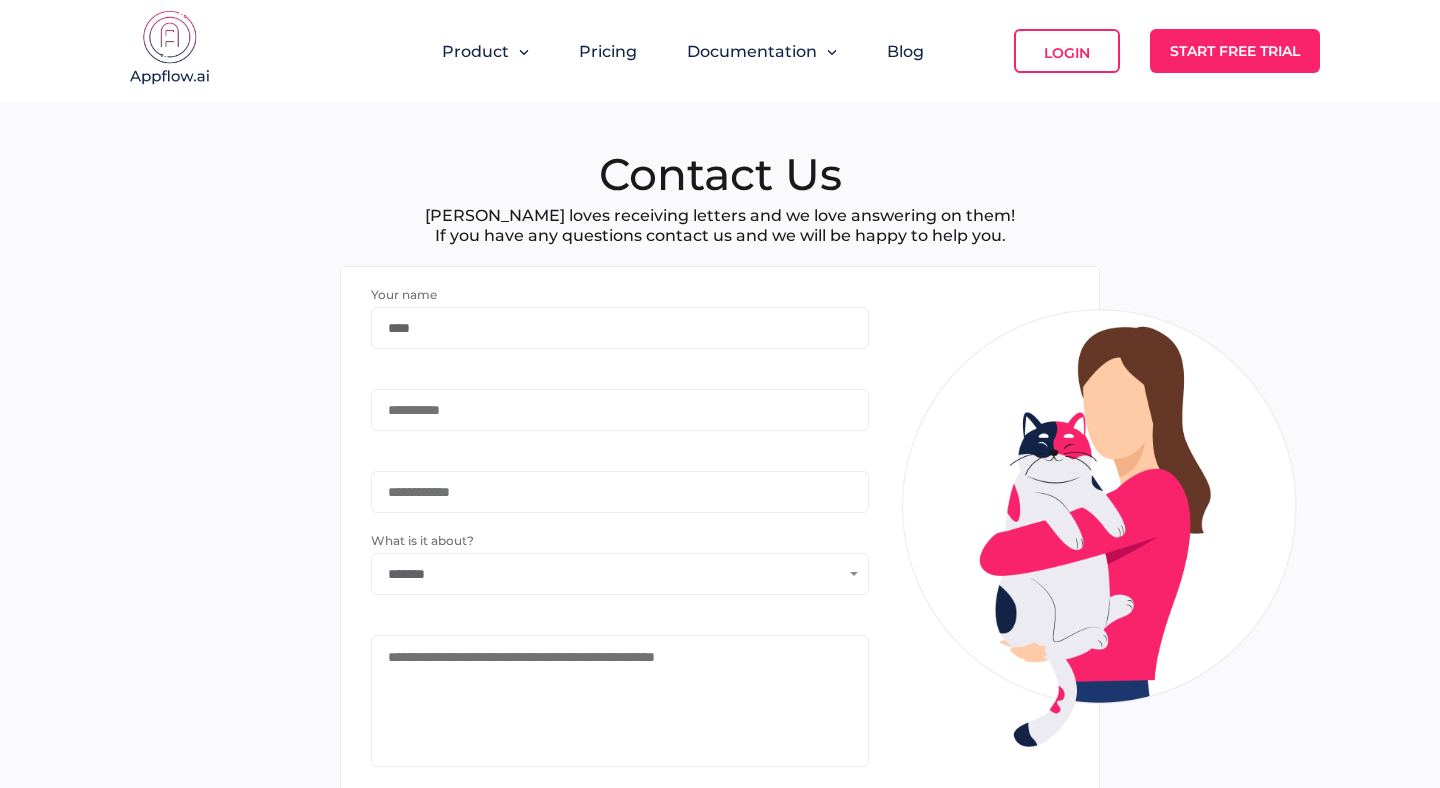 type on "****" 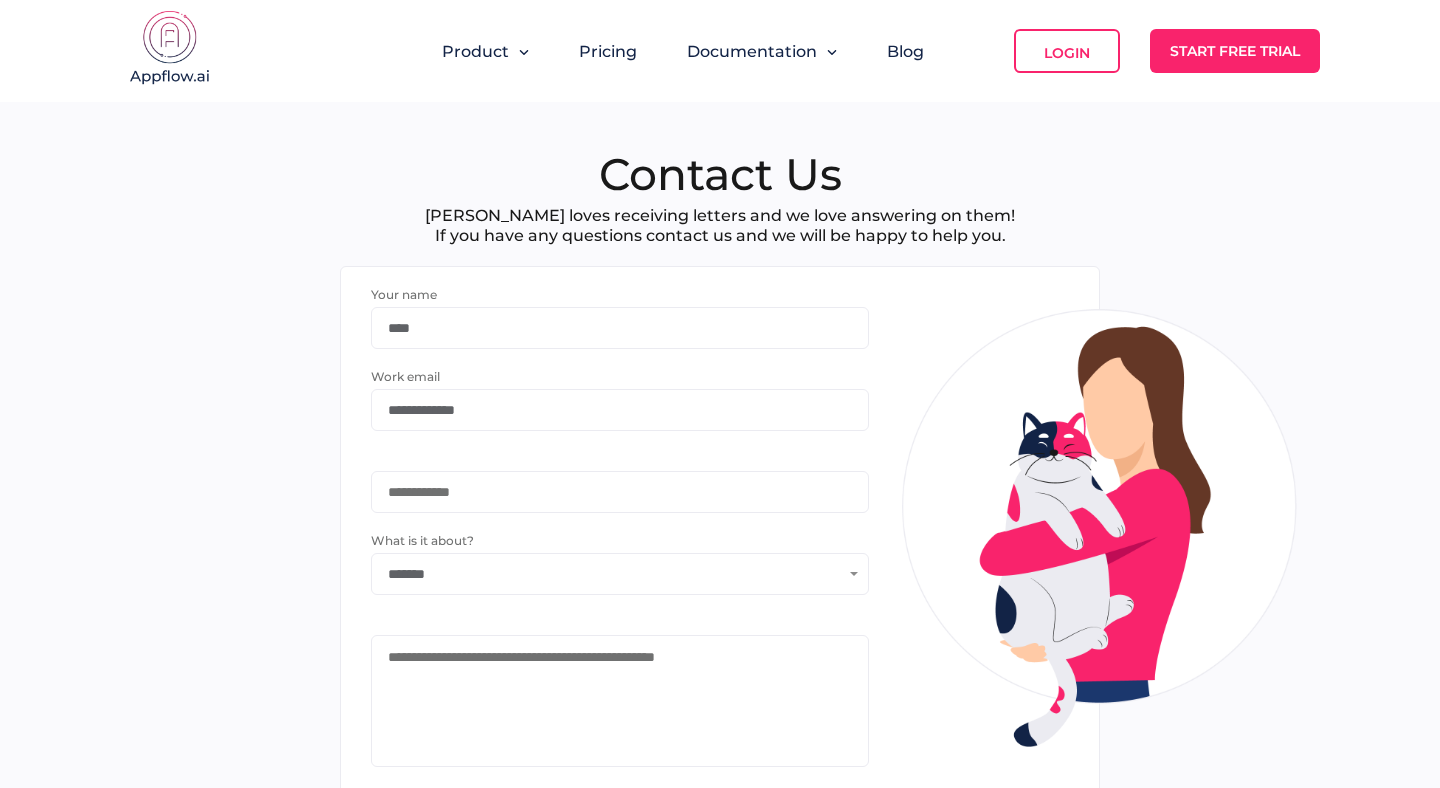 type on "**********" 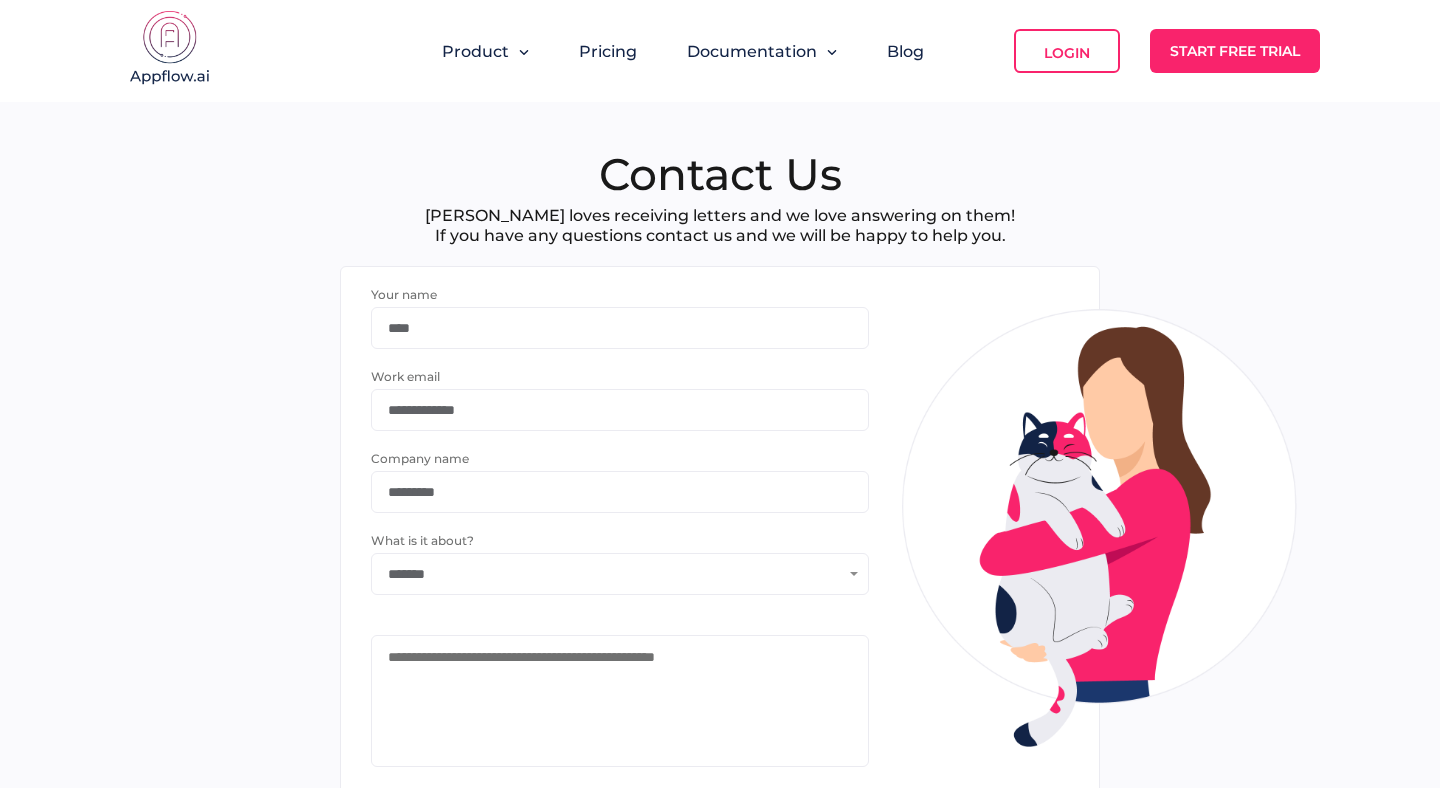 type on "*********" 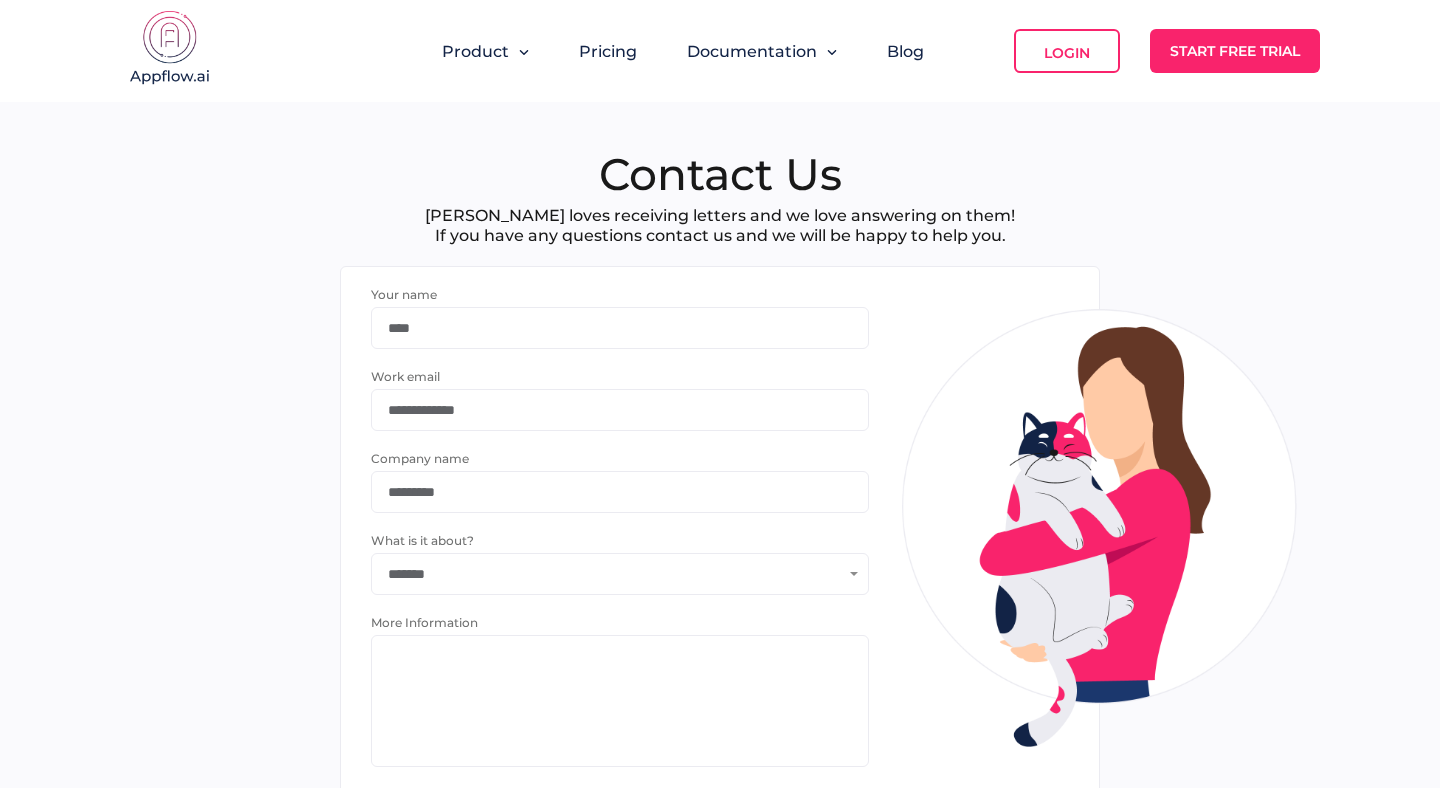 click at bounding box center (620, 701) 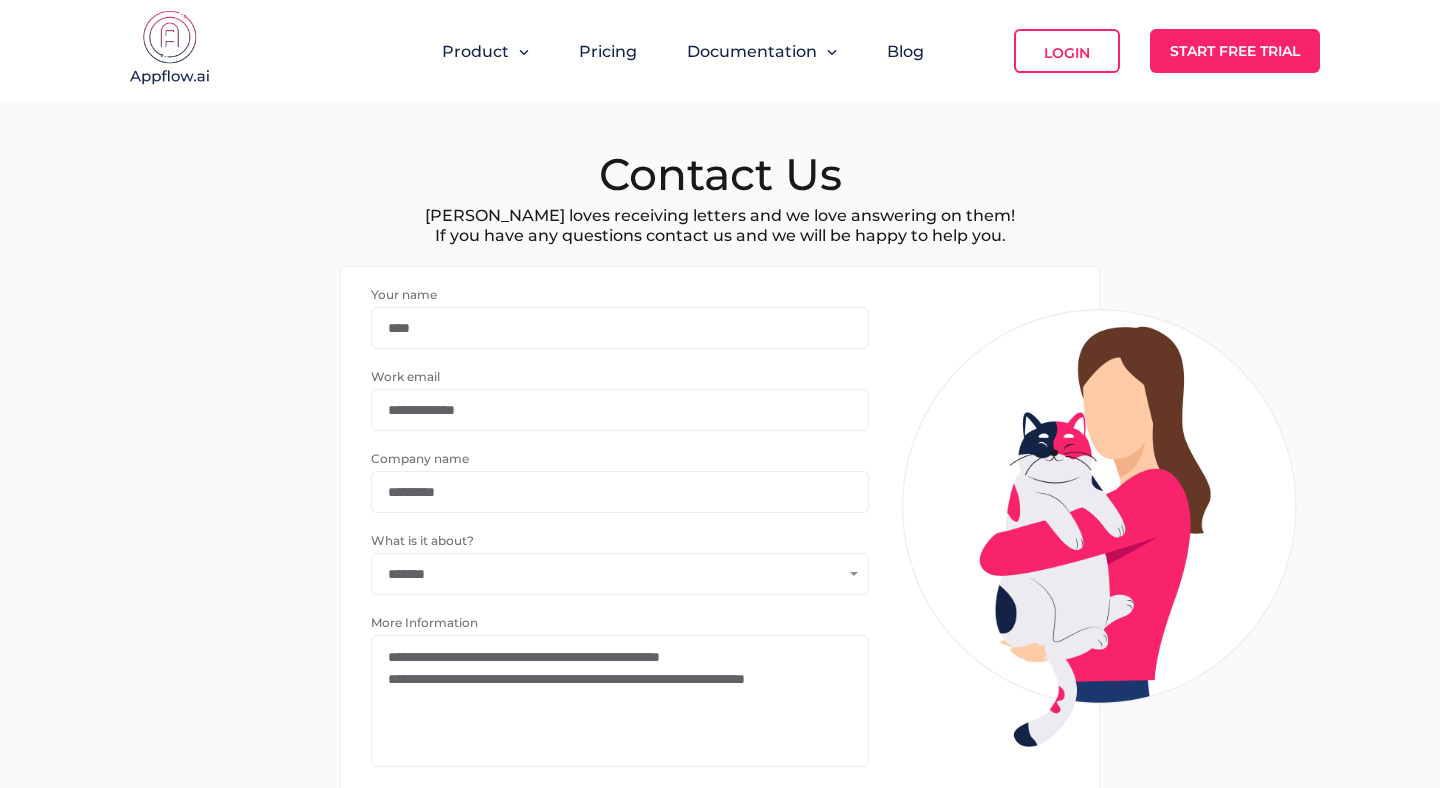 click on "**********" at bounding box center [620, 701] 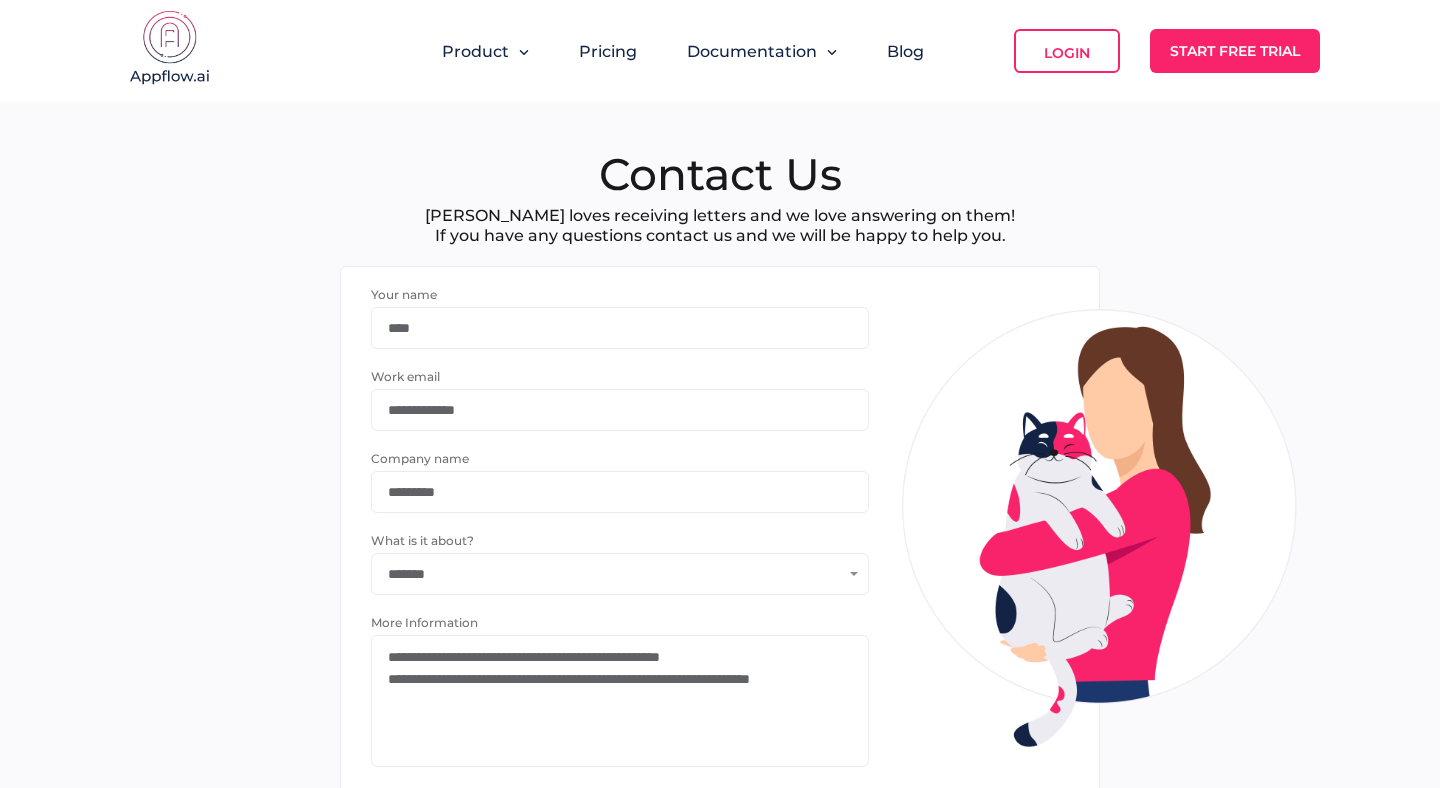 click on "**********" at bounding box center (620, 701) 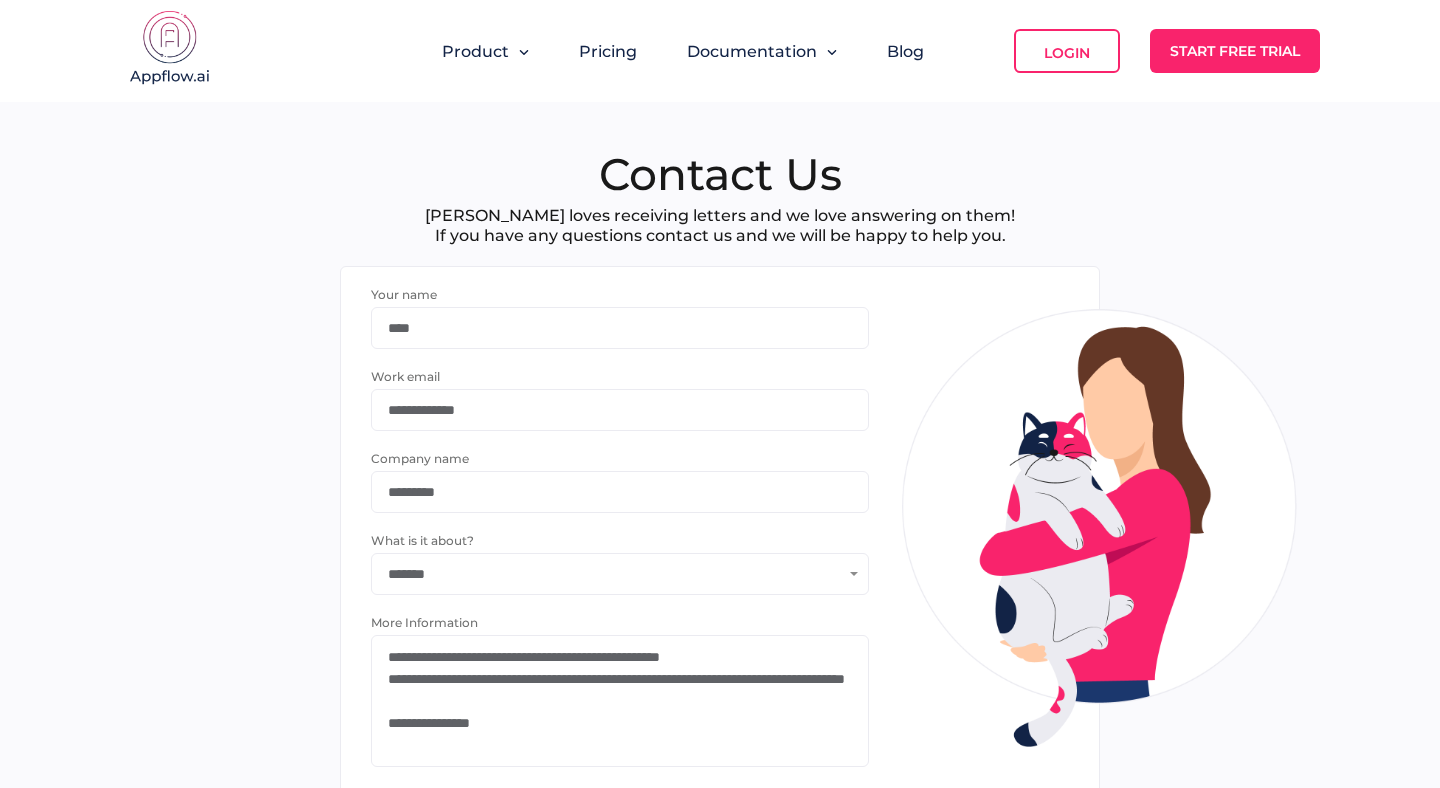 scroll, scrollTop: 22, scrollLeft: 0, axis: vertical 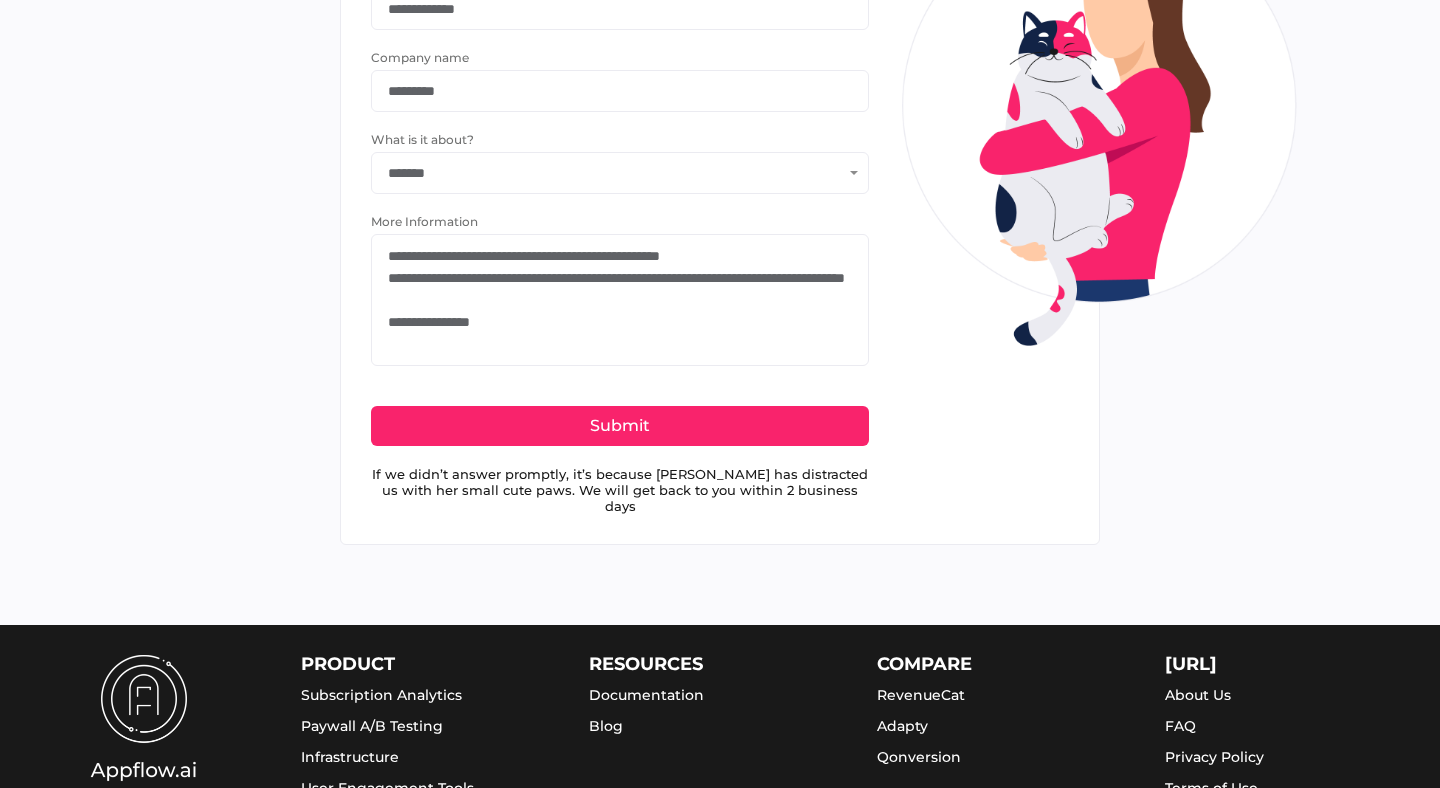 type on "**********" 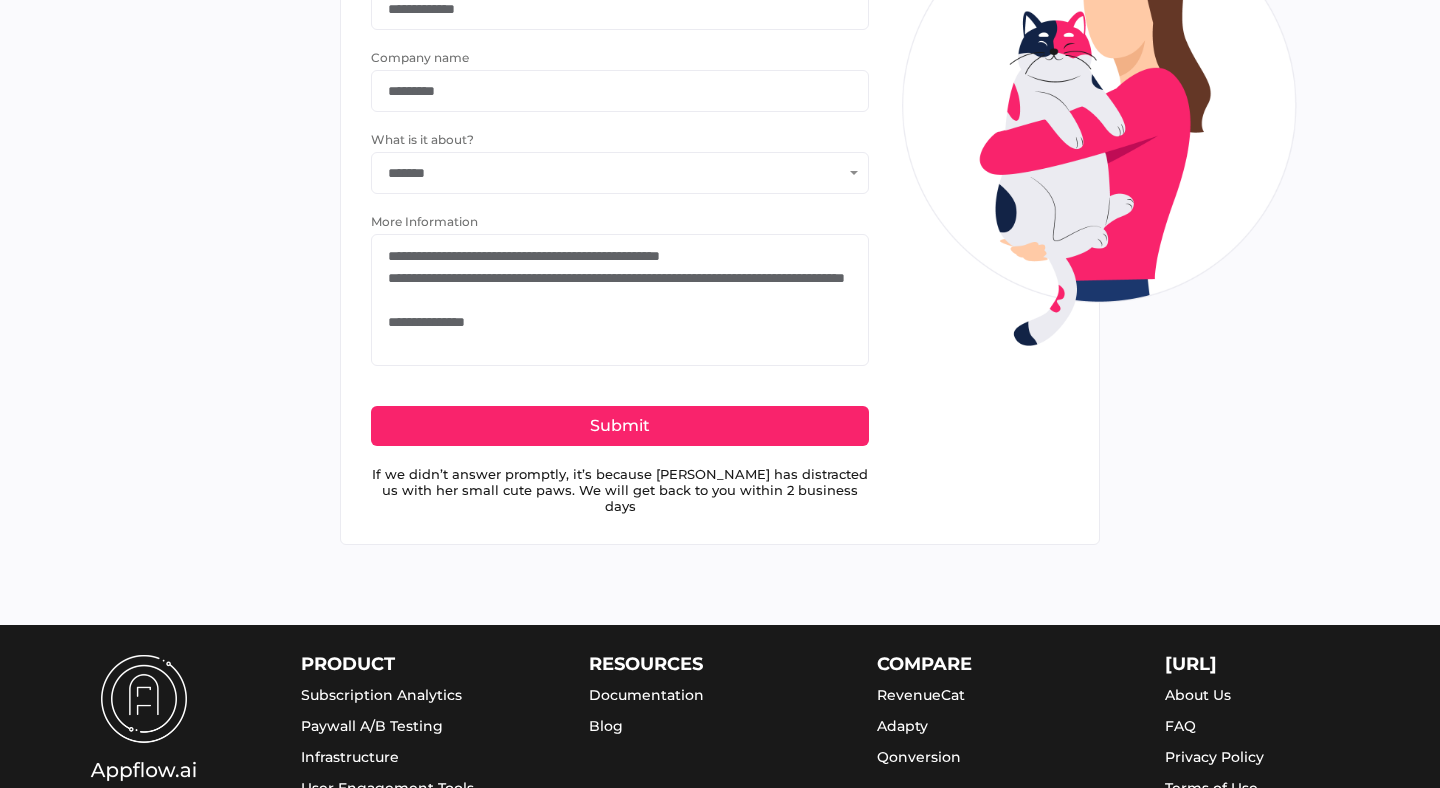 click on "Submit" at bounding box center [620, 426] 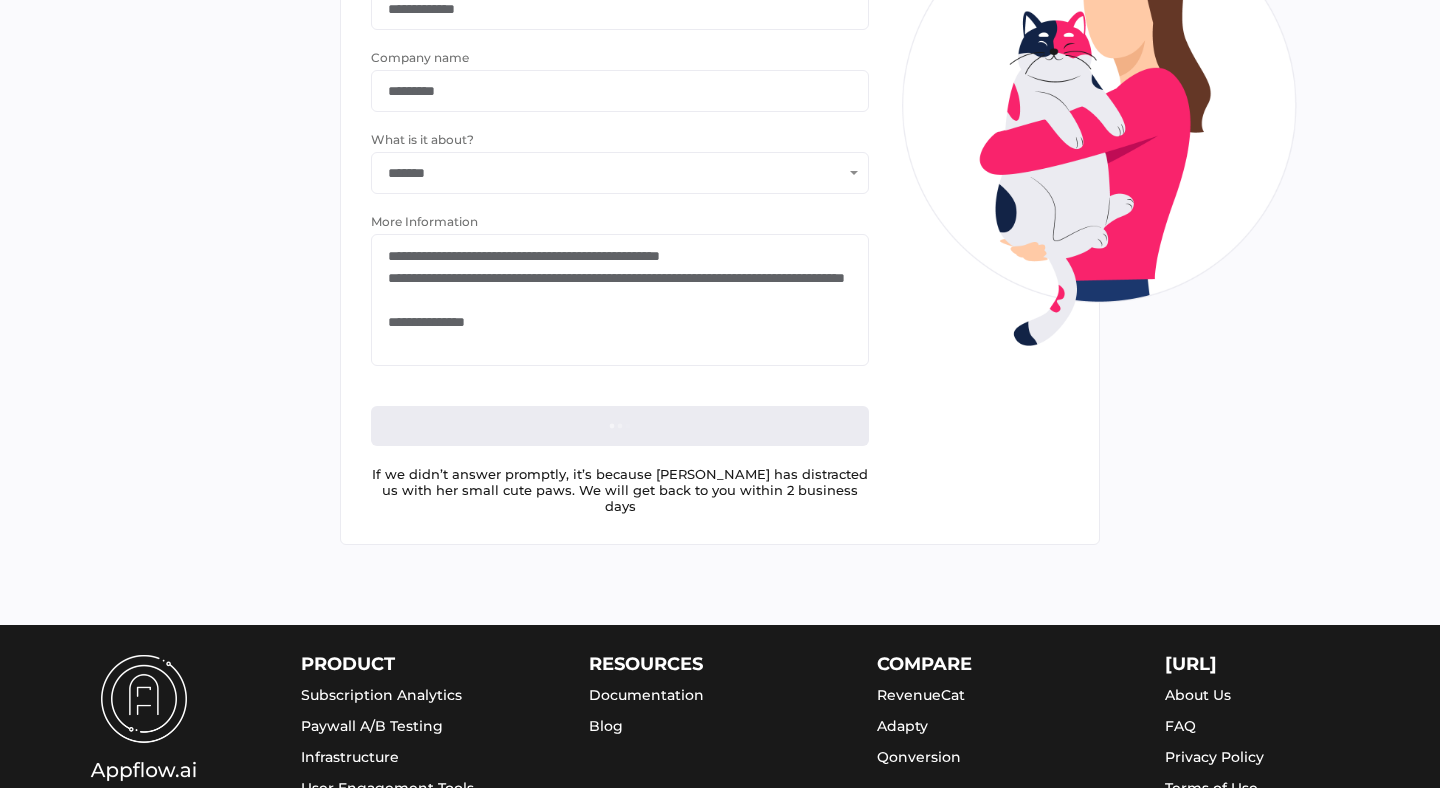 scroll, scrollTop: 0, scrollLeft: 0, axis: both 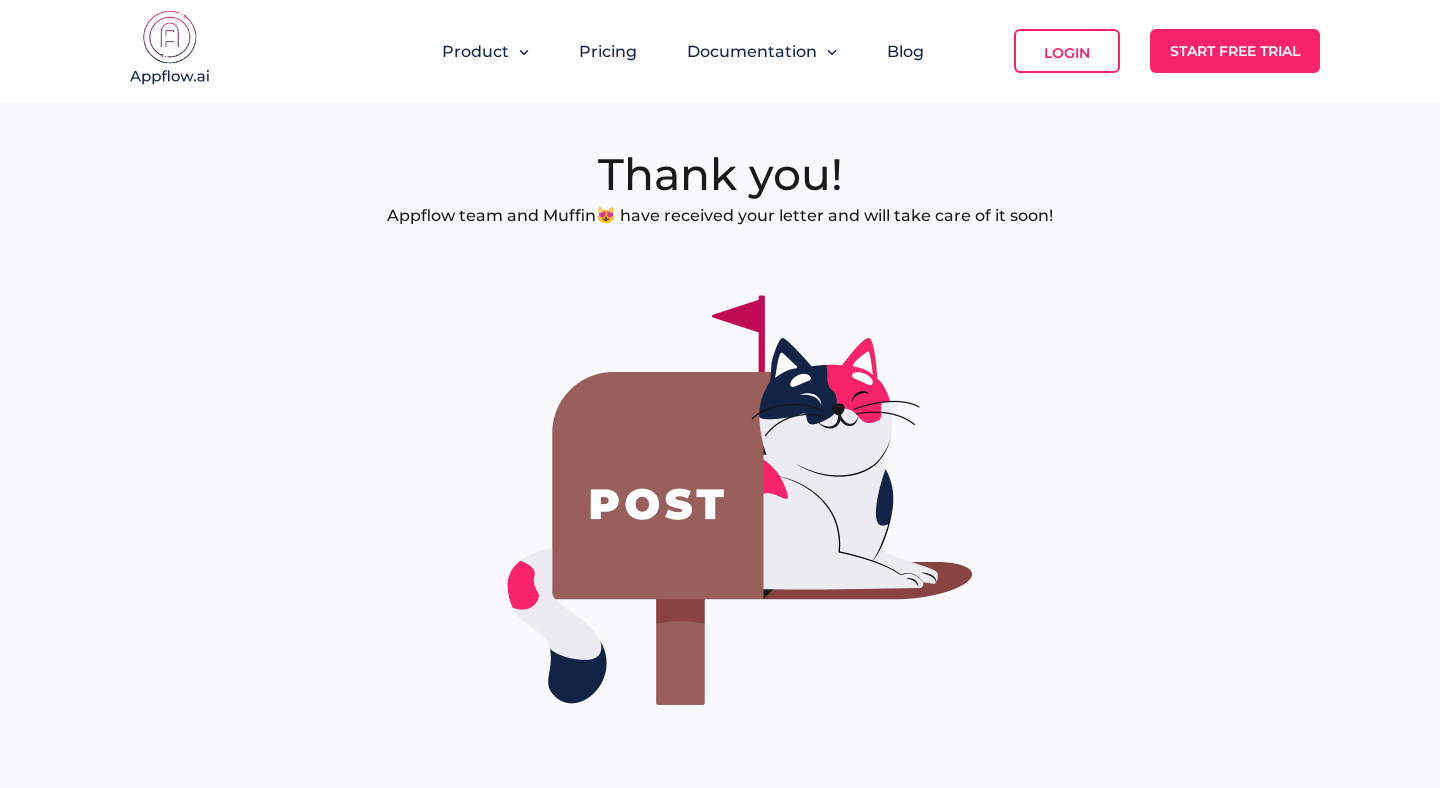 click at bounding box center [170, 50] 